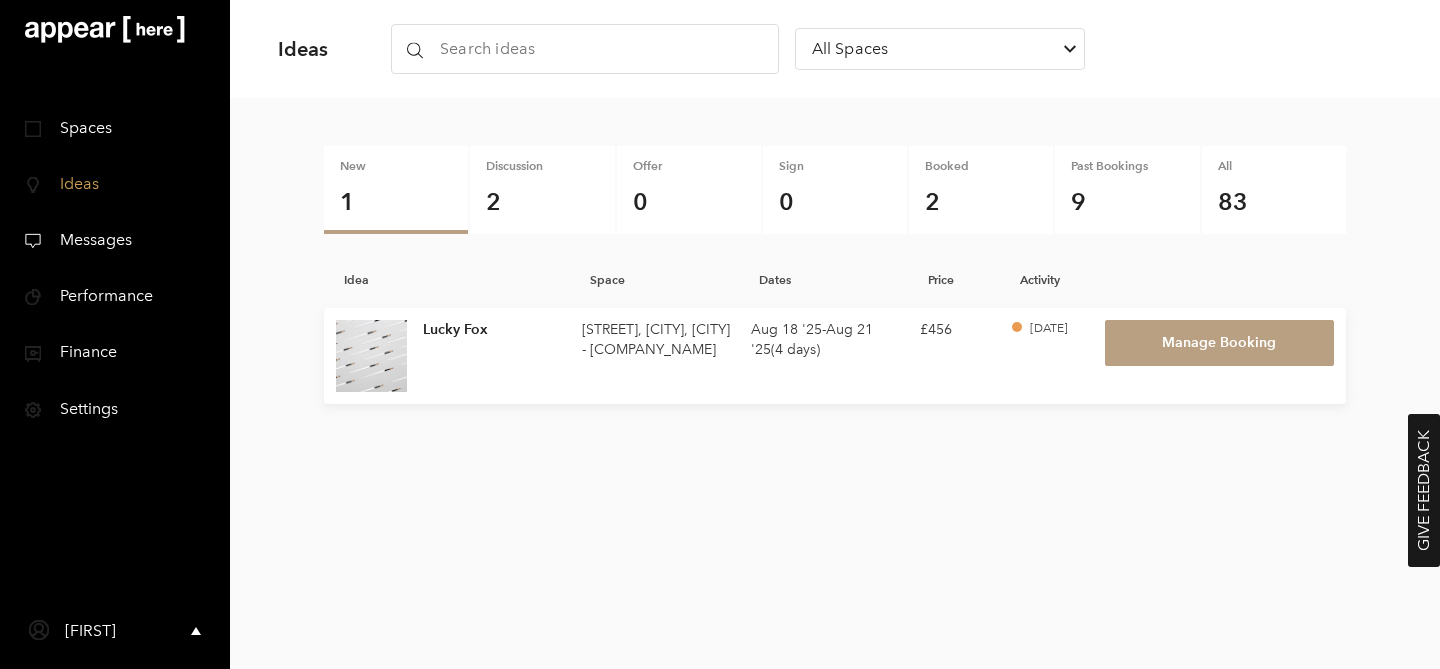 scroll, scrollTop: 0, scrollLeft: 0, axis: both 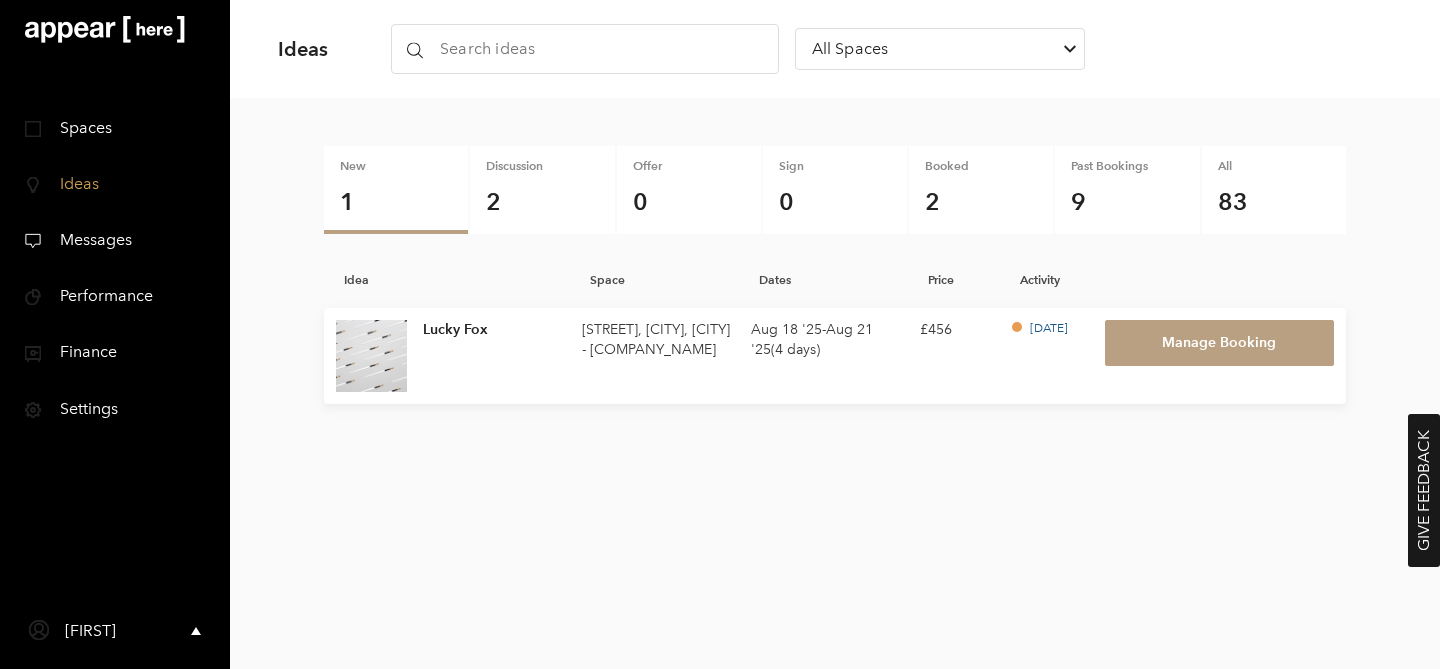 click on "[DATE]  -  [DATE]  ( [DURATION] )" at bounding box center (658, 340) 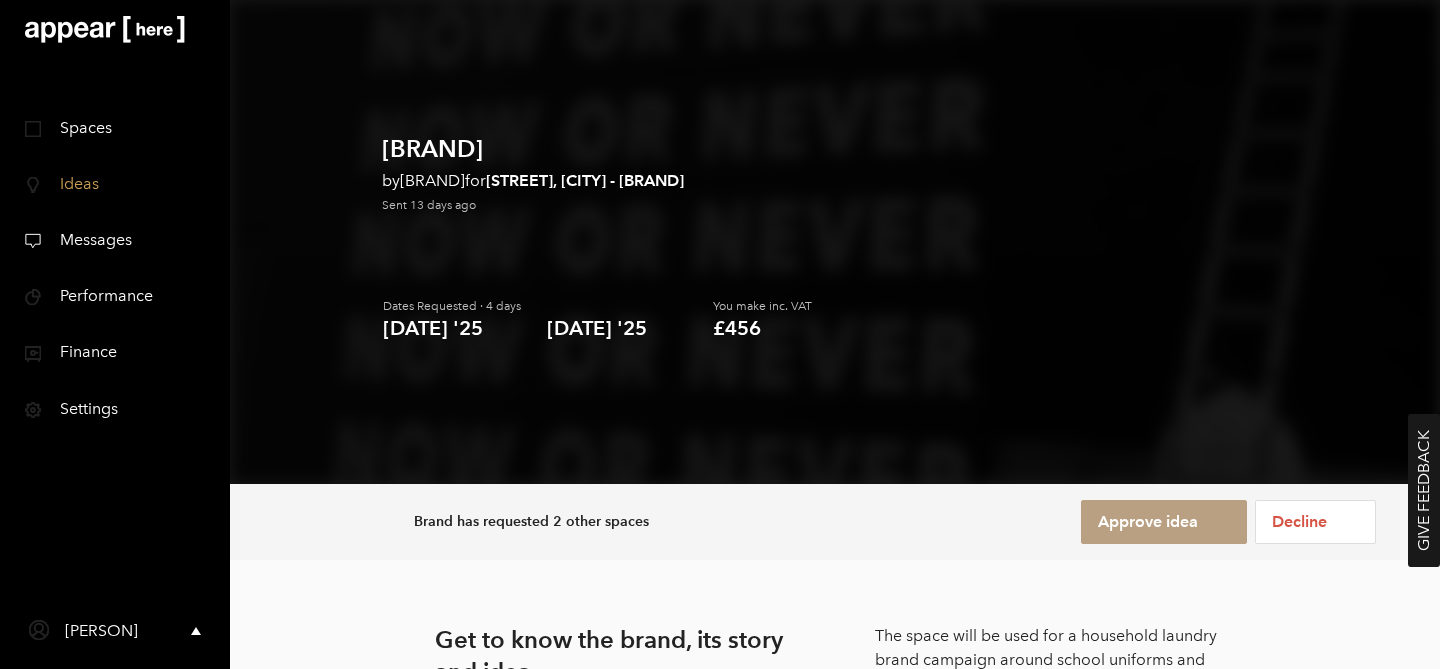 scroll, scrollTop: 0, scrollLeft: 0, axis: both 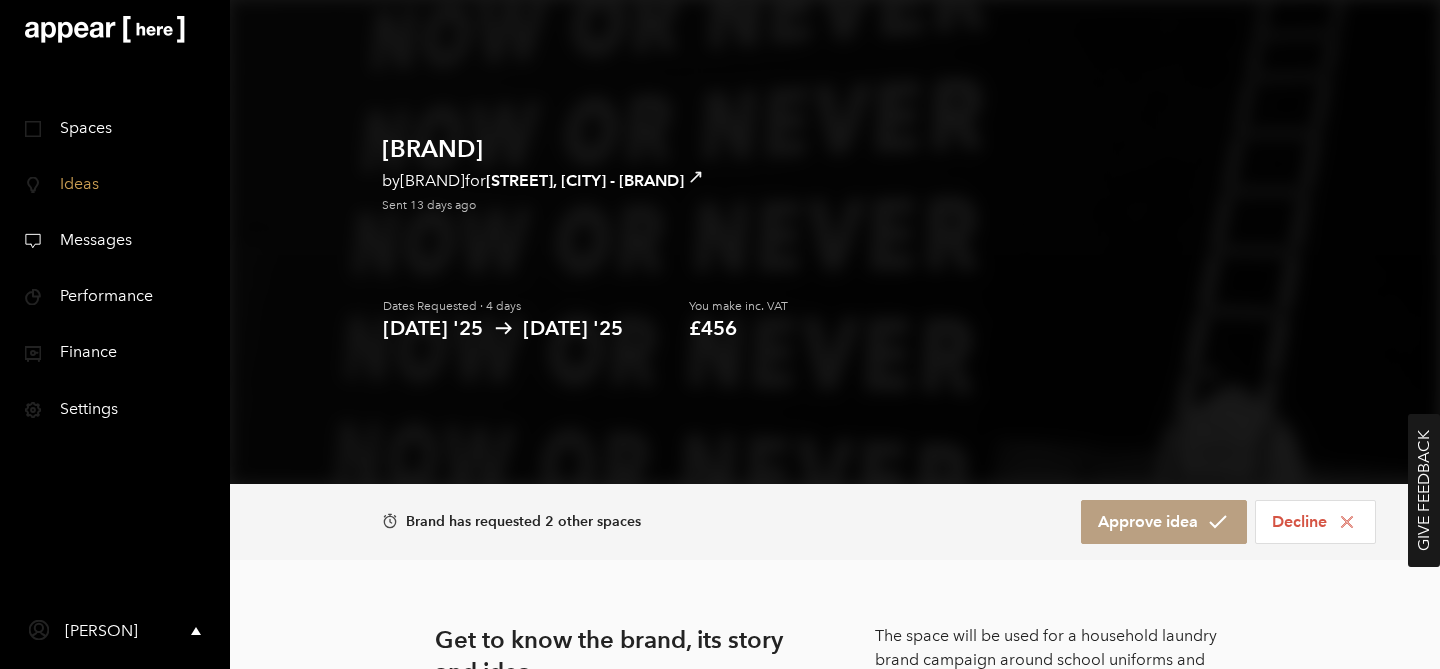 click on "Lucky Fox by Lucky Fox for [STREET], [CITY] - Lucky Fox
Sent 13 days ago Dates Requested · 4 days [DATE] '25
[DATE] '25 You make inc. VAT £456
Lucky Fox has requested 2 other spaces Approve idea
Decline
Get to know the brand, its story and idea The space will be used for a household laundry brand campaign around school uniforms and hygiene poverty. It will be a back to school window display with a twist and will be photographed for news outlets.  What will the space look like? Here’s the plan: The window space will be made into a prop laundrette set with 4 x child mannequins in front in school uniform. Explore their socials Website
Instagram
Trust & reputation Verified
Member since 2025 [PERSON] CONCIERGE [PERSON] here, your concierge for Lucky Fox I'm here to assist with the Lucky Fox request! Feel free to reach out if you have any questions — I'm more than happy to help out. Message [PERSON]
[PHONE] Explained further" at bounding box center (835, 894) 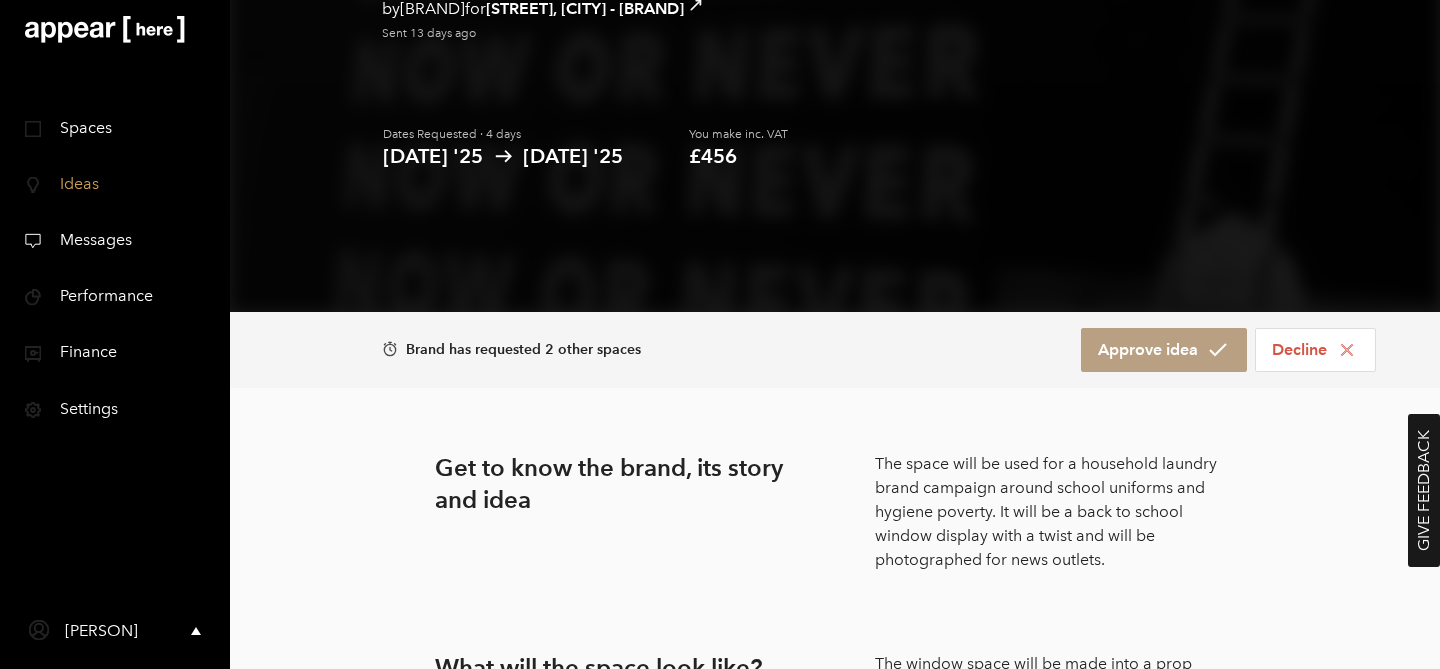 scroll, scrollTop: 195, scrollLeft: 0, axis: vertical 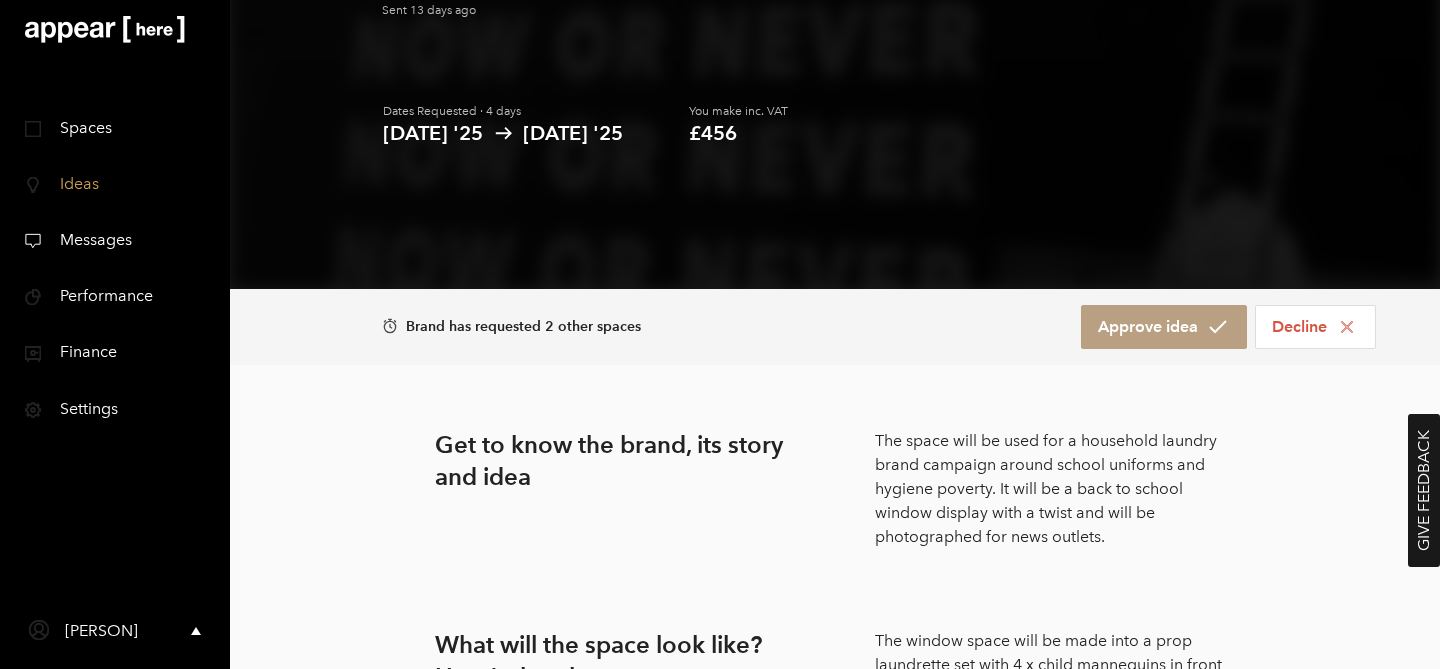 click on "Lucky Fox by Lucky Fox for [STREET], [CITY] - Lucky Fox
Sent 13 days ago Dates Requested · 4 days [DATE] '25
[DATE] '25 You make inc. VAT £456
Lucky Fox has requested 2 other spaces Approve idea
Decline
Get to know the brand, its story and idea The space will be used for a household laundry brand campaign around school uniforms and hygiene poverty. It will be a back to school window display with a twist and will be photographed for news outlets.  What will the space look like? Here’s the plan: The window space will be made into a prop laundrette set with 4 x child mannequins in front in school uniform. Explore their socials Website
Instagram
Trust & reputation Verified
Member since 2025 [PERSON] CONCIERGE [PERSON] here, your concierge for Lucky Fox I'm here to assist with the Lucky Fox request! Feel free to reach out if you have any questions — I'm more than happy to help out. Message [PERSON]
[PHONE] Explained further" at bounding box center (835, 699) 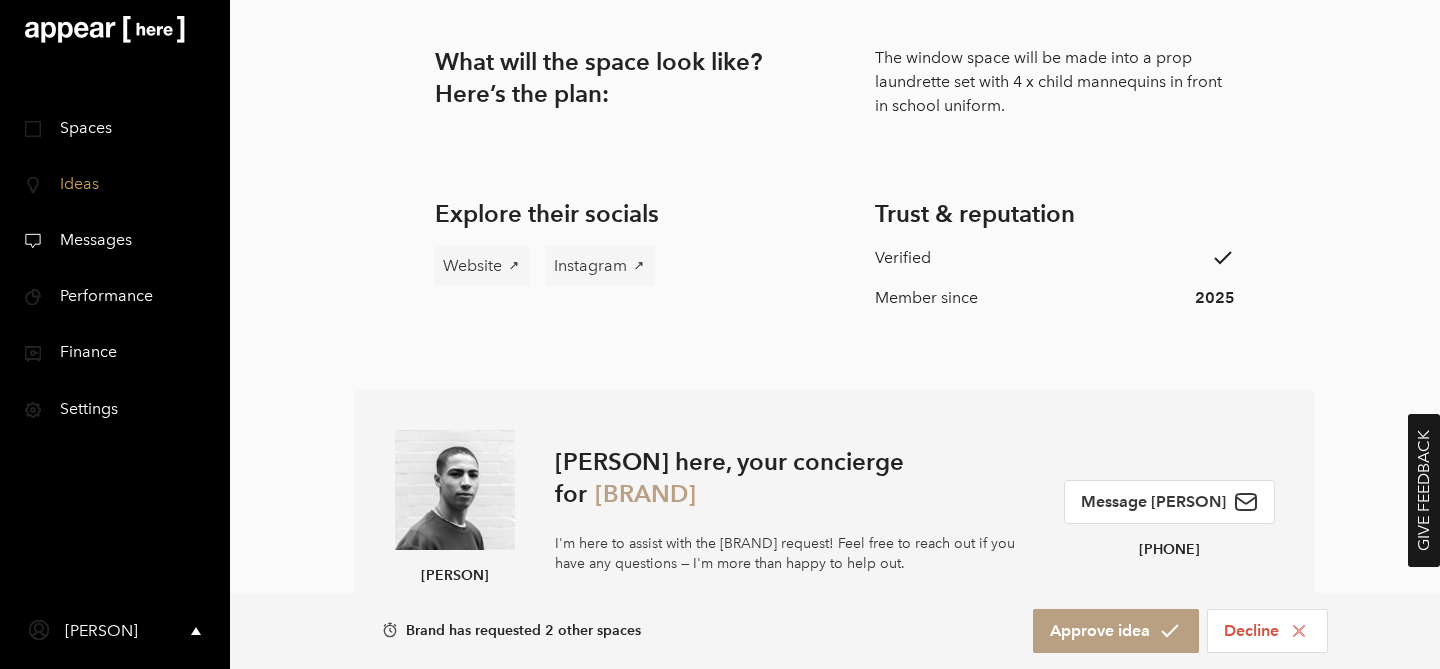 scroll, scrollTop: 728, scrollLeft: 0, axis: vertical 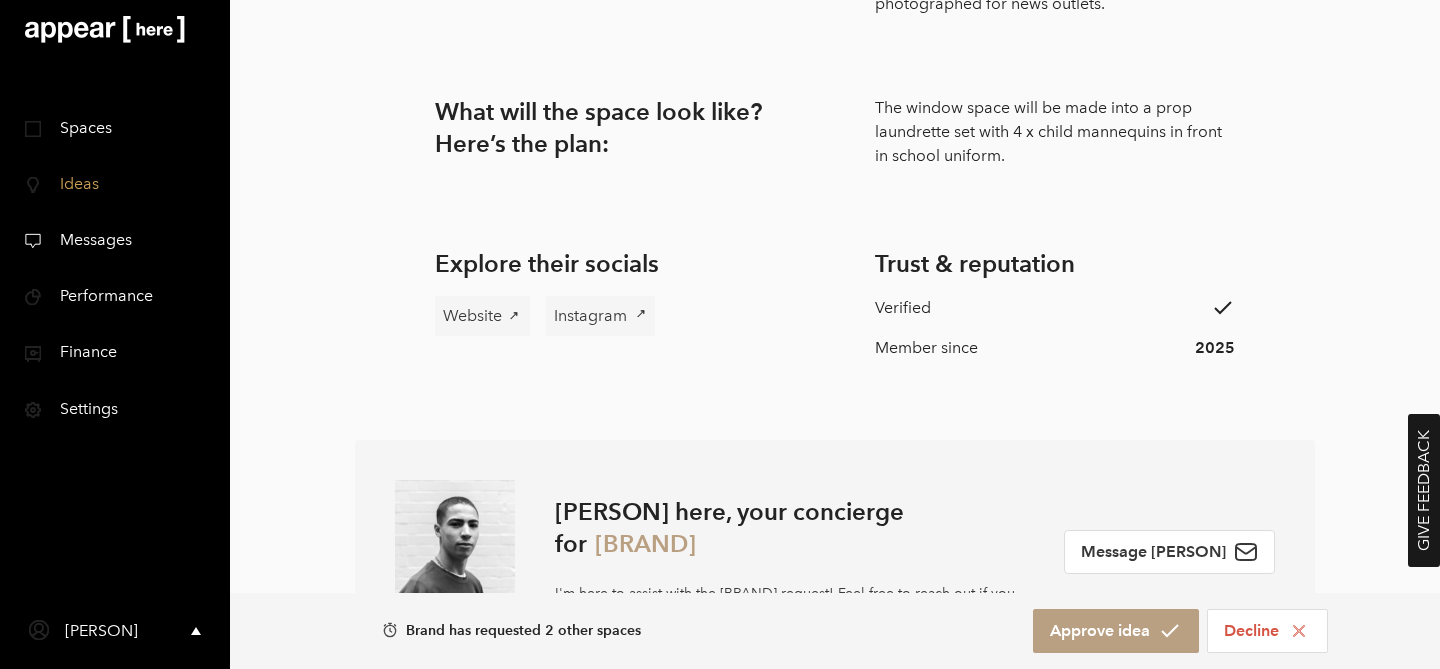 click on "Instagram" at bounding box center [600, 316] 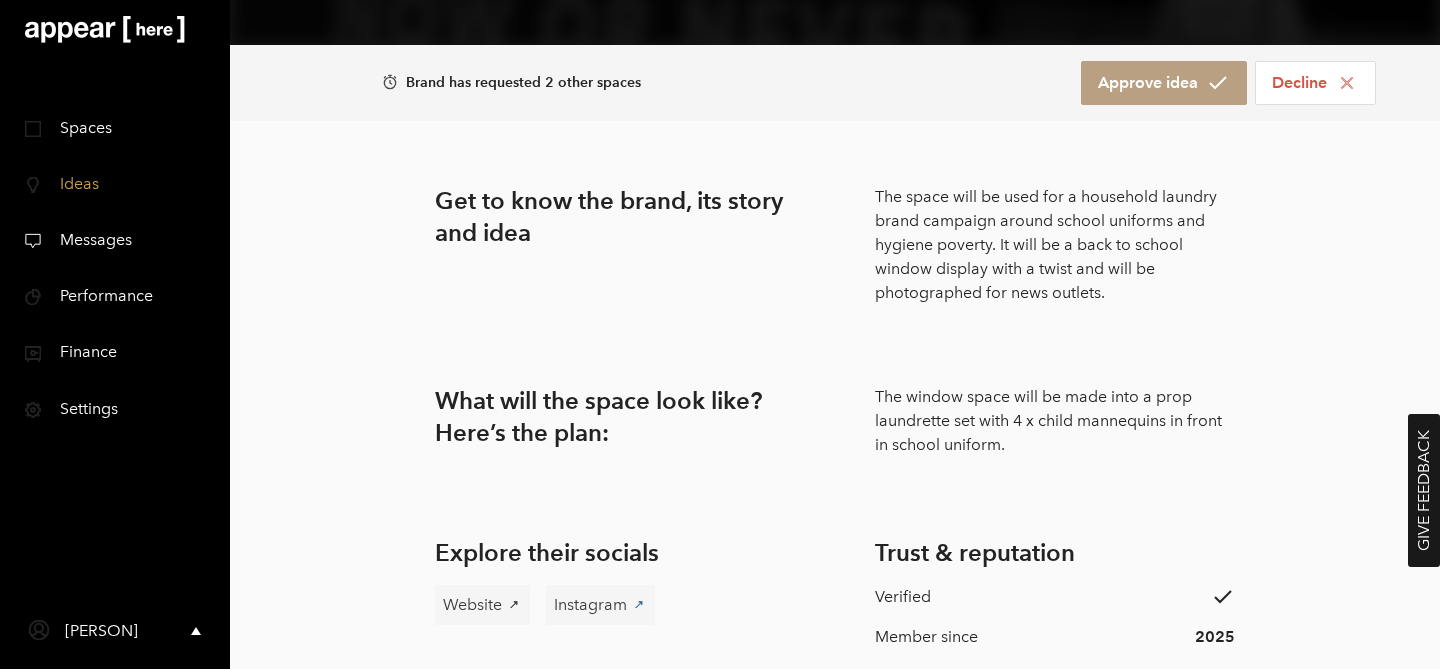 scroll, scrollTop: 417, scrollLeft: 0, axis: vertical 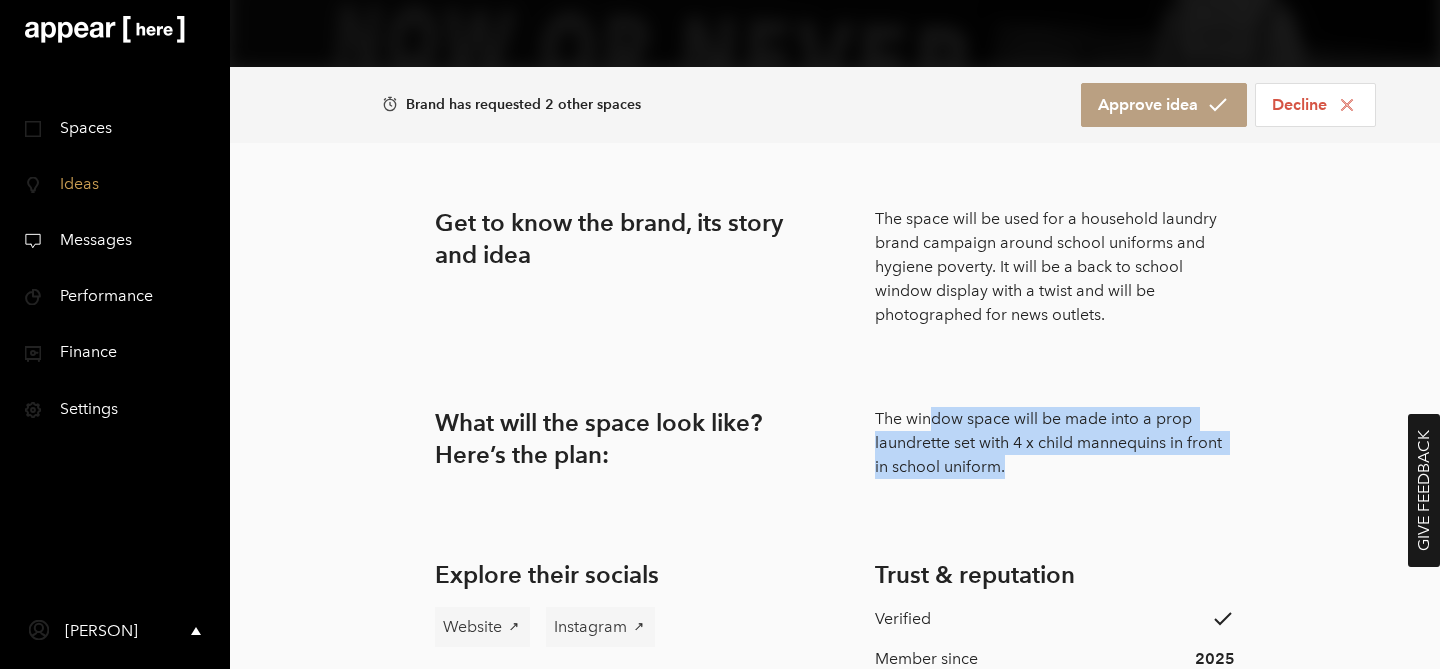 drag, startPoint x: 1029, startPoint y: 464, endPoint x: 926, endPoint y: 403, distance: 119.70798 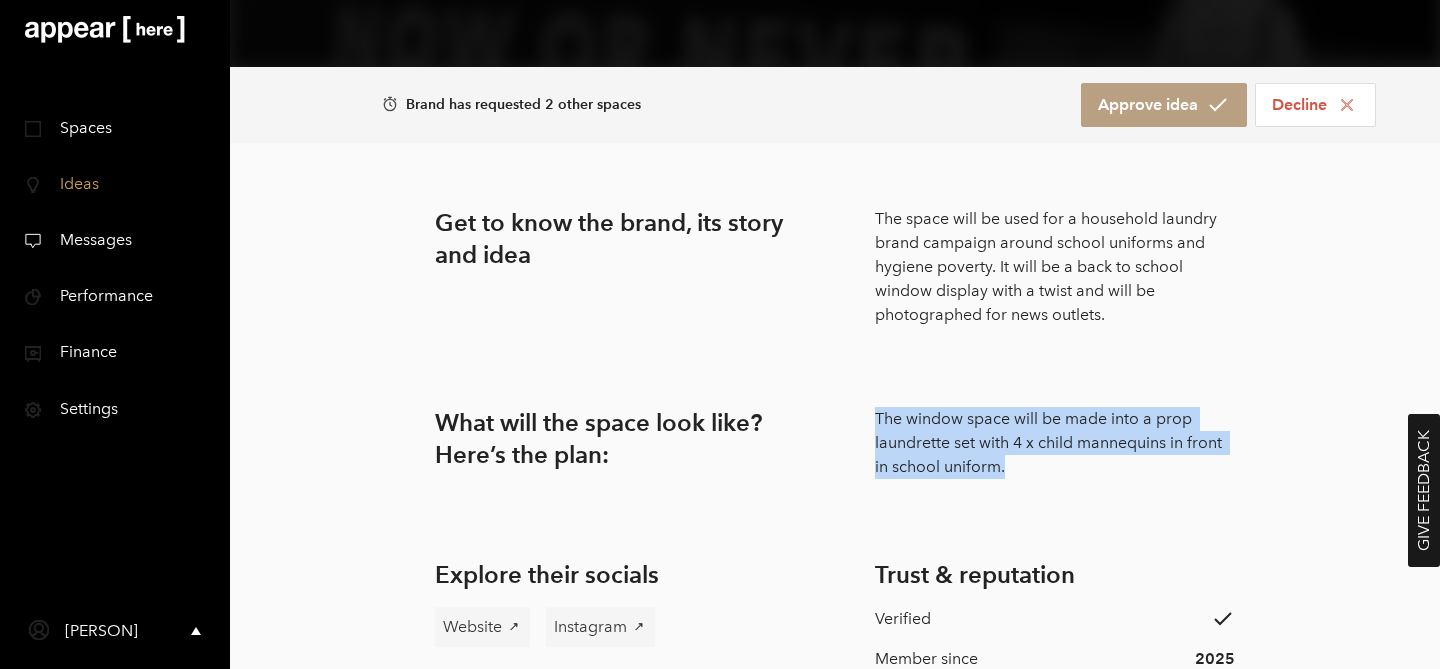 click on "Get to know the brand, its story and idea The space will be used for a household laundry brand campaign around school uniforms and hygiene poverty. It will be a back to school window display with a twist and will be photographed for news outlets.  What will the space look like? Here’s the plan: The window space will be made into a prop laundrette set with 4 x child mannequins in front in school uniform." at bounding box center [835, 343] 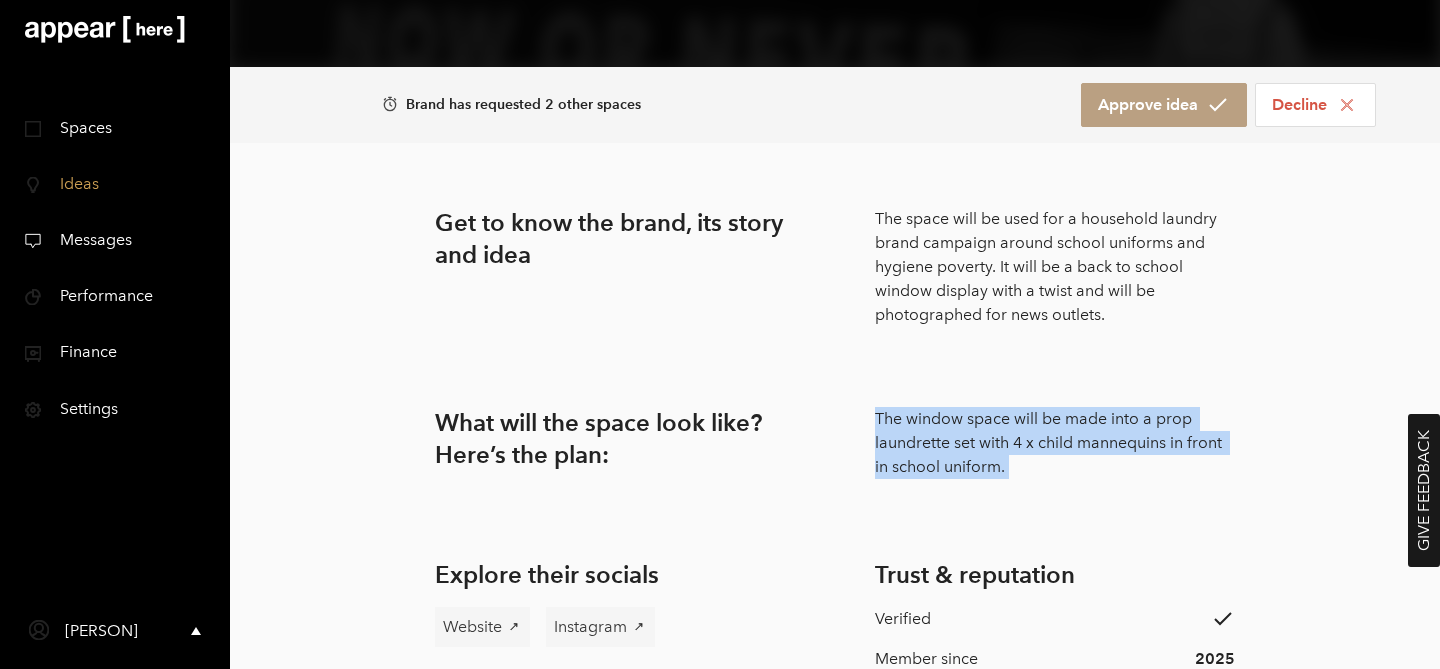 click on "Get to know the brand, its story and idea The space will be used for a household laundry brand campaign around school uniforms and hygiene poverty. It will be a back to school window display with a twist and will be photographed for news outlets.  What will the space look like? Here’s the plan: The window space will be made into a prop laundrette set with 4 x child mannequins in front in school uniform. Explore their socials Website
Instagram
Trust & reputation Verified
Member since 2025 [PERSON] CONCIERGE [PERSON] here, your concierge for Lucky Fox I'm here to assist with the Lucky Fox request! Feel free to reach out if you have any questions — I'm more than happy to help out. Message [PERSON]
[PHONE] Explained further How pricing works
View help centre" at bounding box center [835, 717] 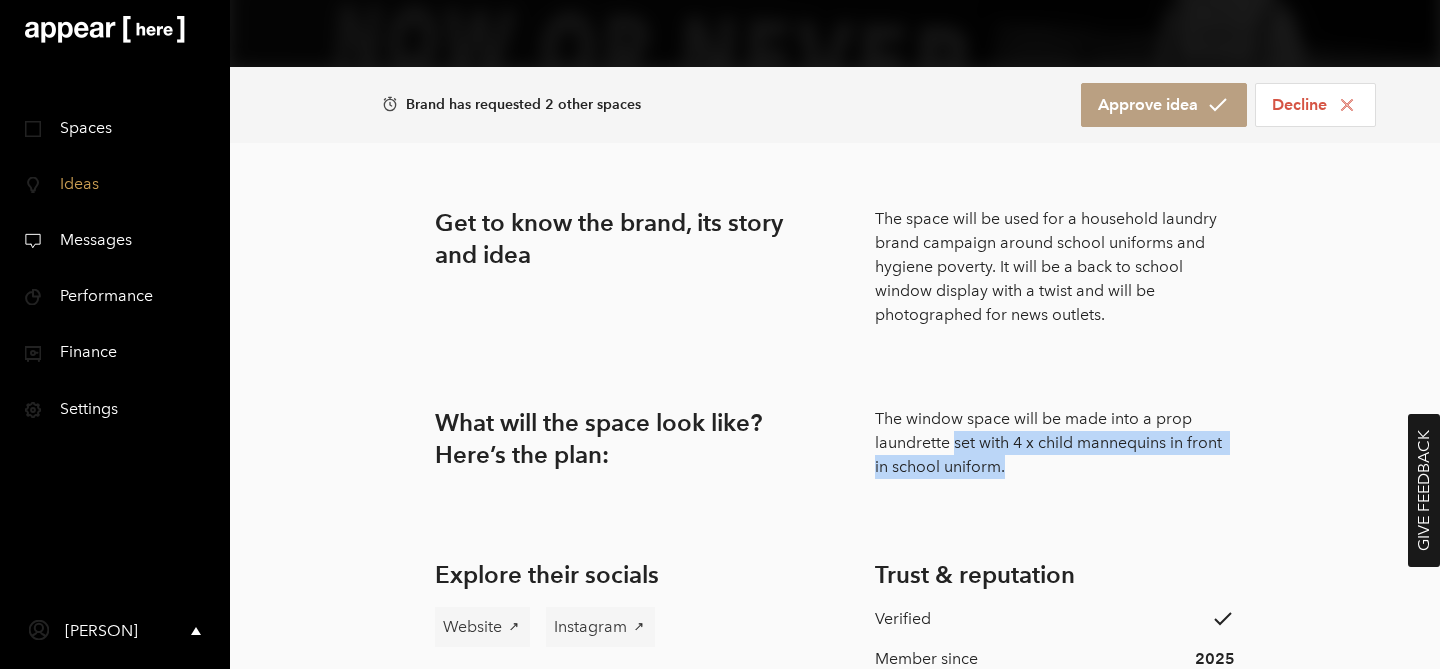 drag, startPoint x: 1026, startPoint y: 478, endPoint x: 953, endPoint y: 443, distance: 80.95678 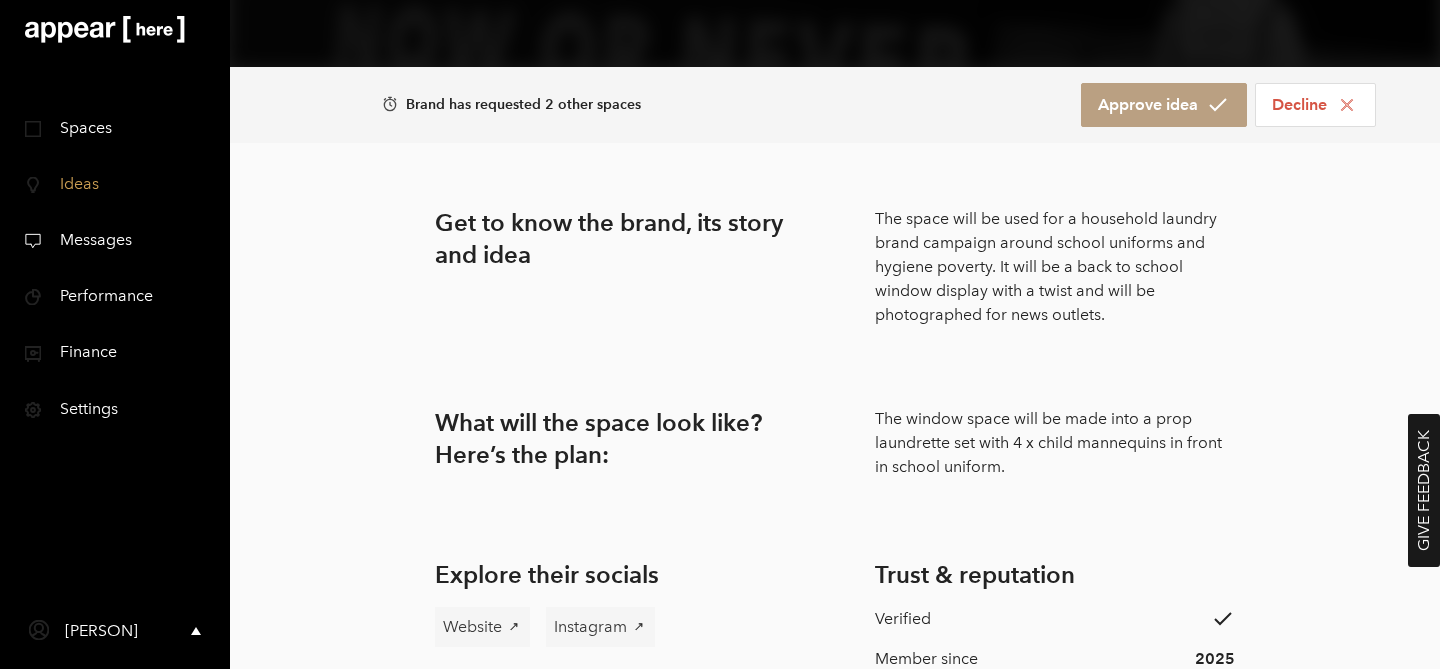 drag, startPoint x: 1114, startPoint y: 334, endPoint x: 977, endPoint y: 231, distance: 171.40012 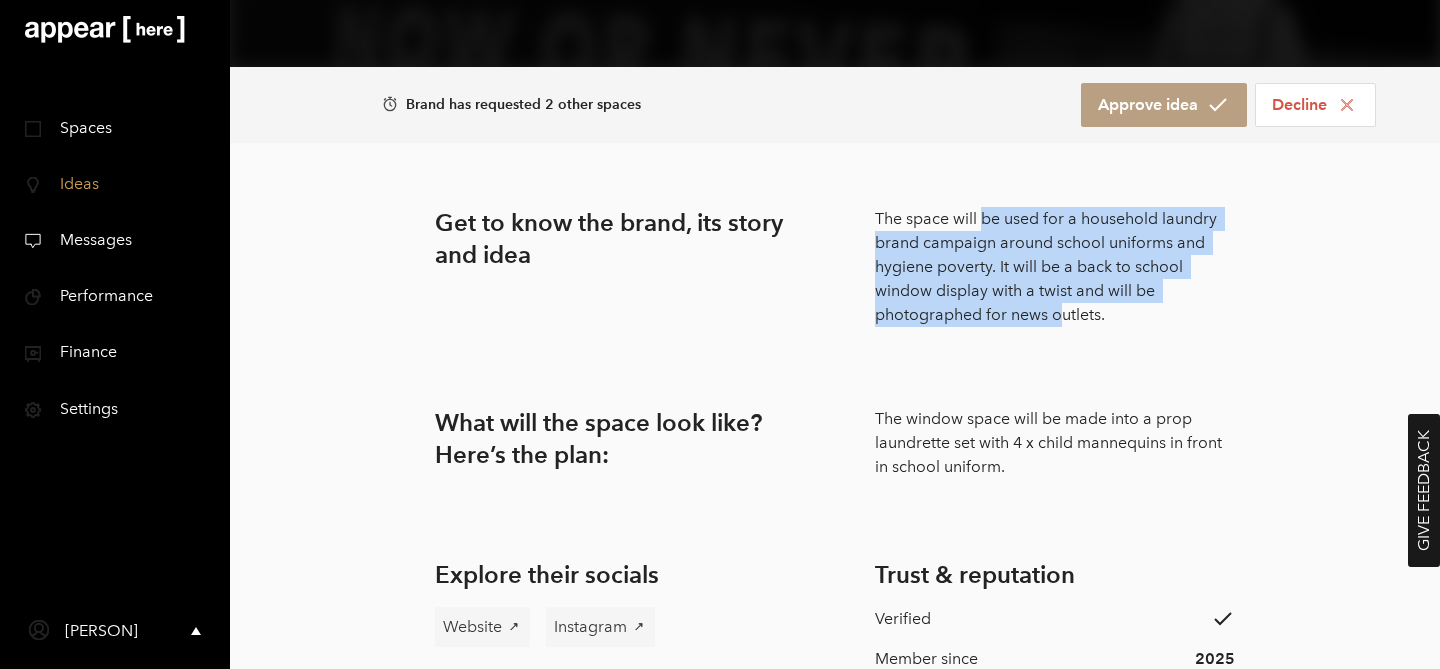 drag, startPoint x: 982, startPoint y: 217, endPoint x: 1070, endPoint y: 323, distance: 137.76791 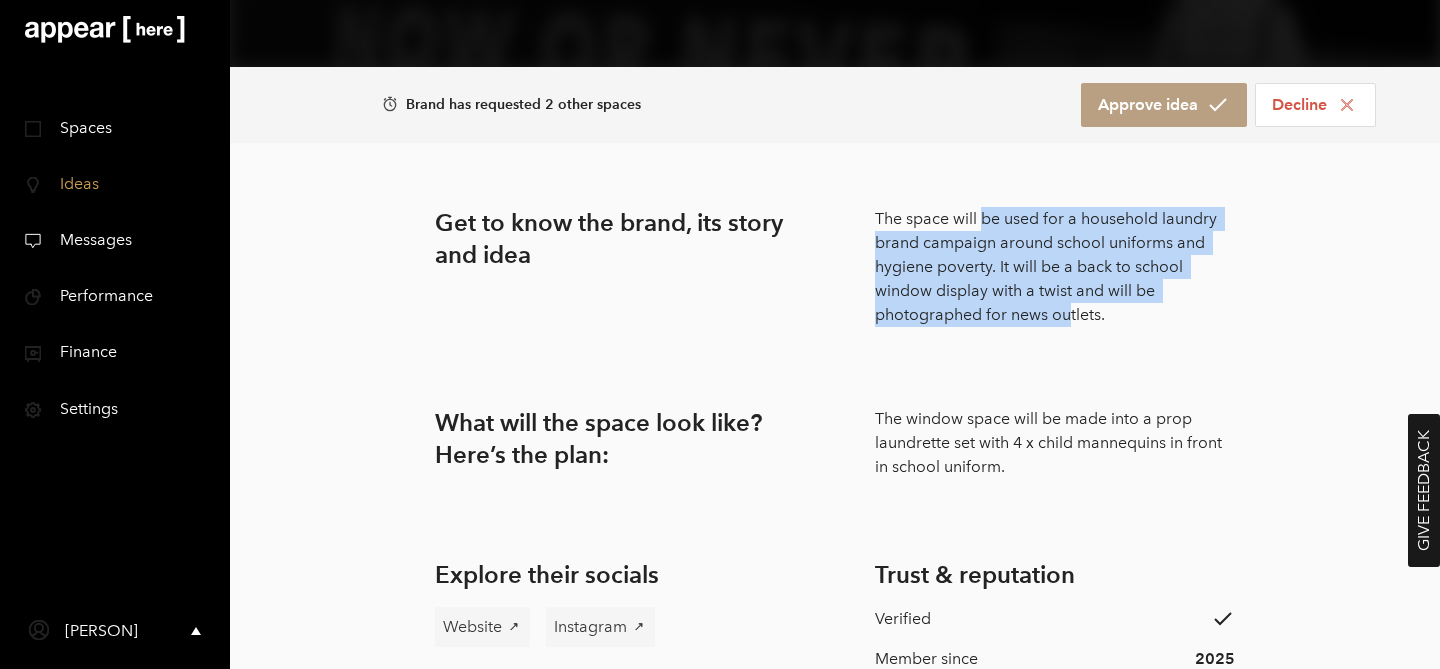 click on "The space will be used for a household laundry brand campaign around school uniforms and hygiene poverty. It will be a back to school window display with a twist and will be photographed for news outlets." at bounding box center [1055, 267] 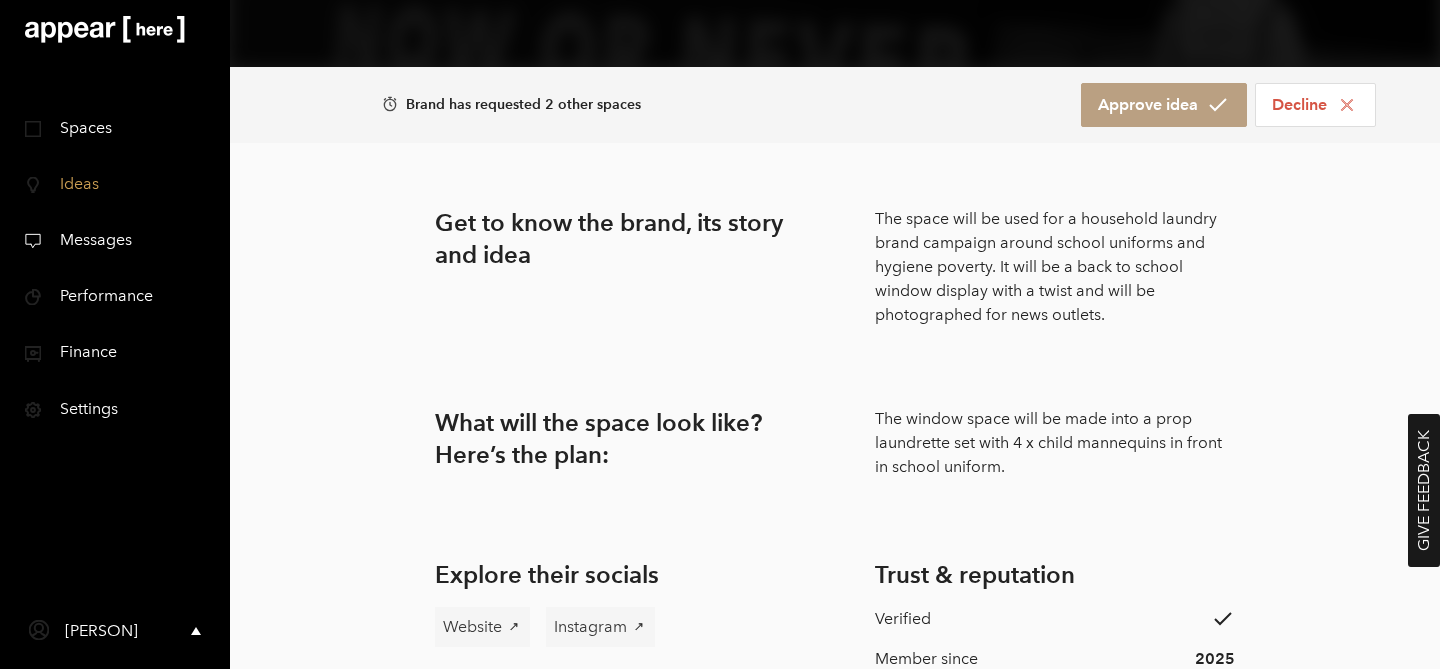 drag, startPoint x: 1111, startPoint y: 319, endPoint x: 967, endPoint y: 216, distance: 177.0452 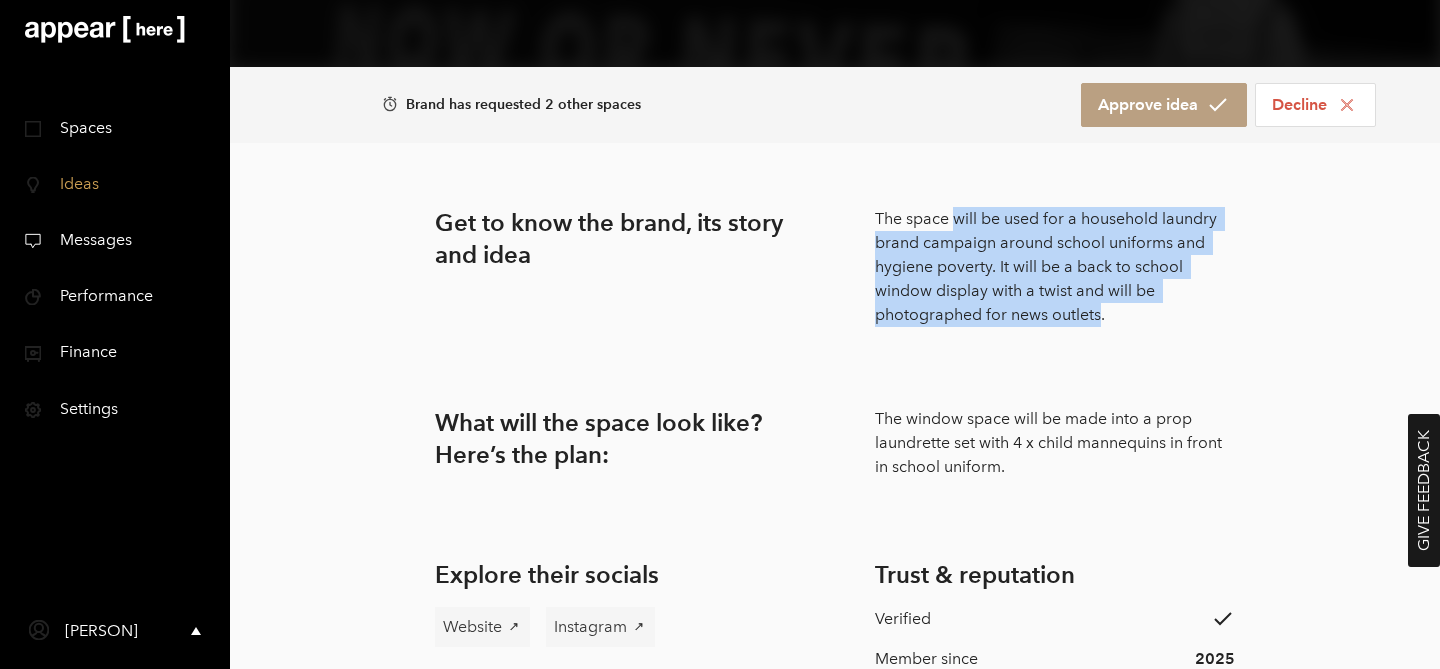 drag, startPoint x: 967, startPoint y: 216, endPoint x: 1068, endPoint y: 330, distance: 152.30562 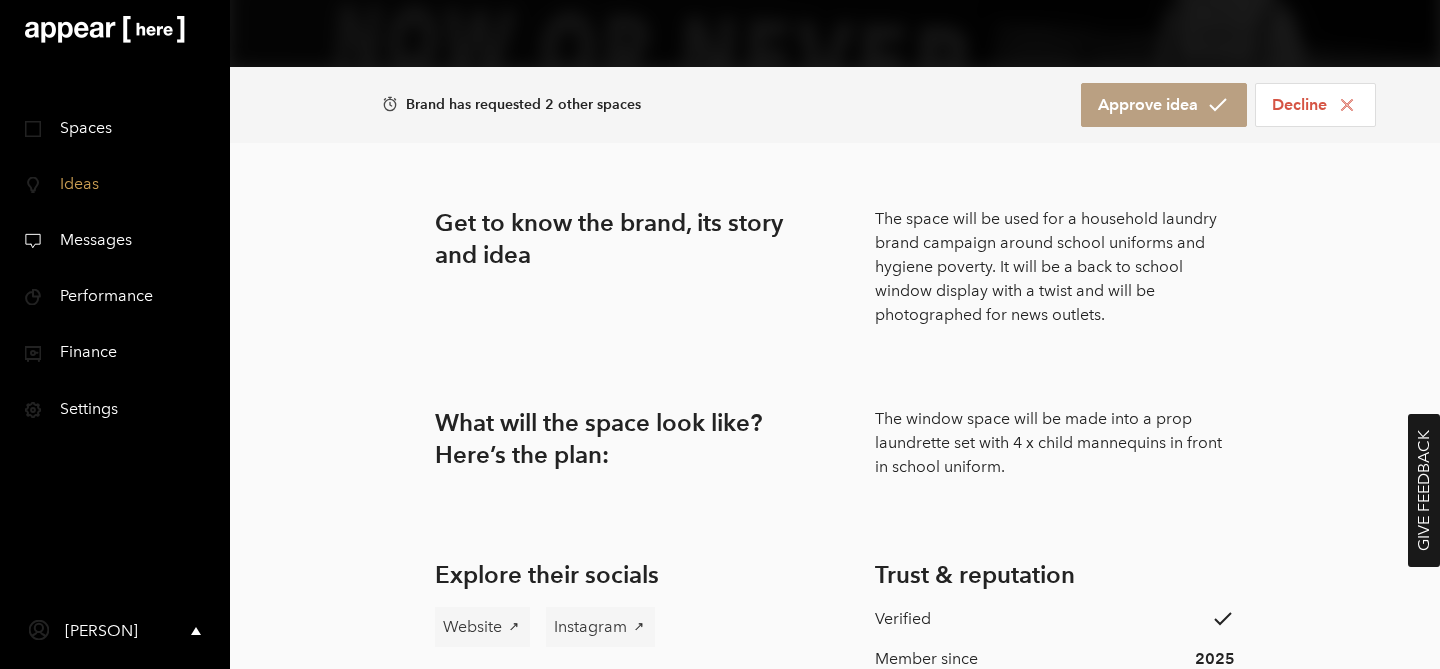 click on "Get to know the brand, its story and idea The space will be used for a household laundry brand campaign around school uniforms and hygiene poverty. It will be a back to school window display with a twist and will be photographed for news outlets.  What will the space look like? Here’s the plan: The window space will be made into a prop laundrette set with 4 x child mannequins in front in school uniform." at bounding box center (835, 343) 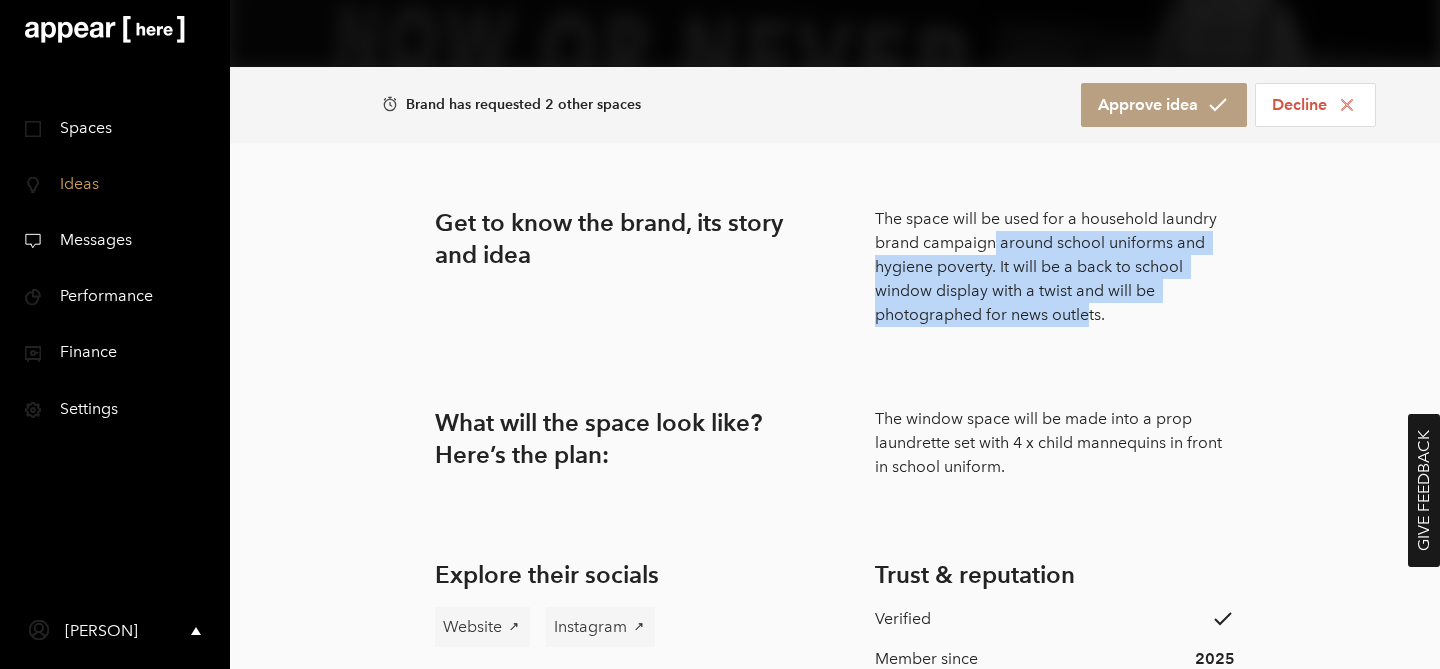 drag, startPoint x: 1085, startPoint y: 323, endPoint x: 978, endPoint y: 223, distance: 146.45477 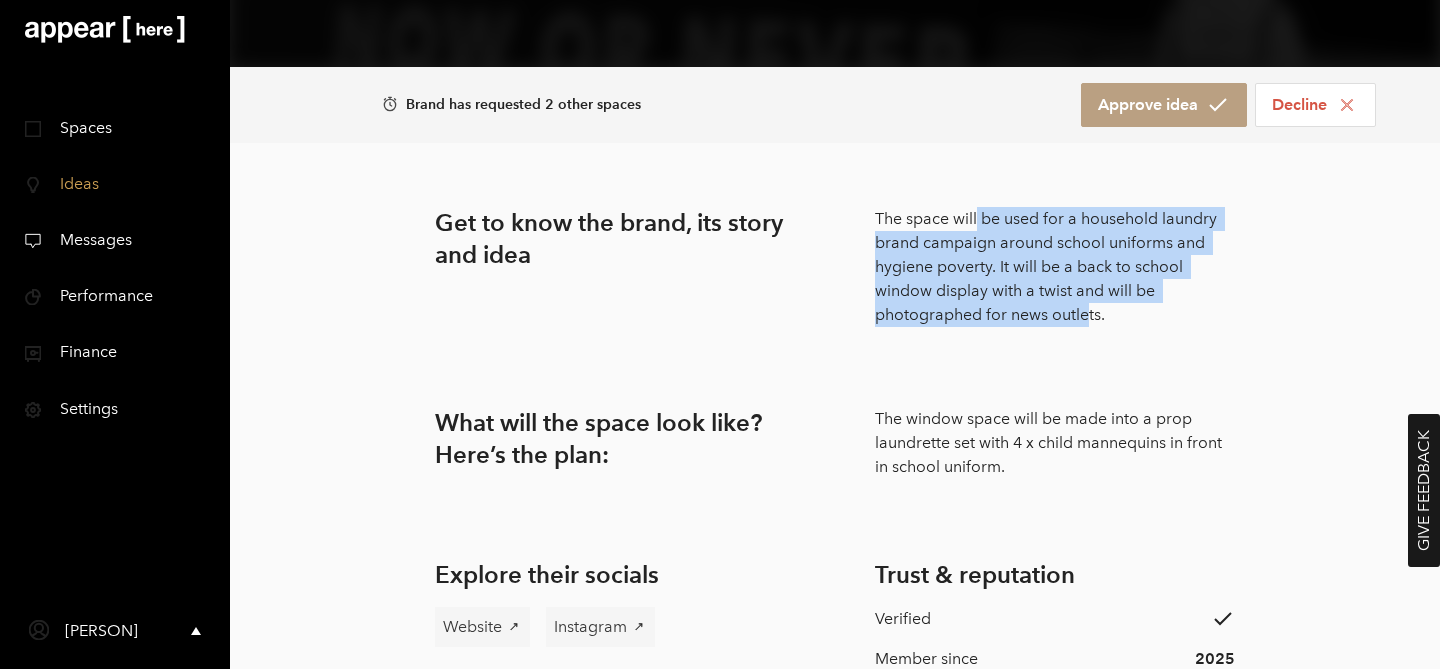 click on "The space will be used for a household laundry brand campaign around school uniforms and hygiene poverty. It will be a back to school window display with a twist and will be photographed for news outlets." at bounding box center (1055, 267) 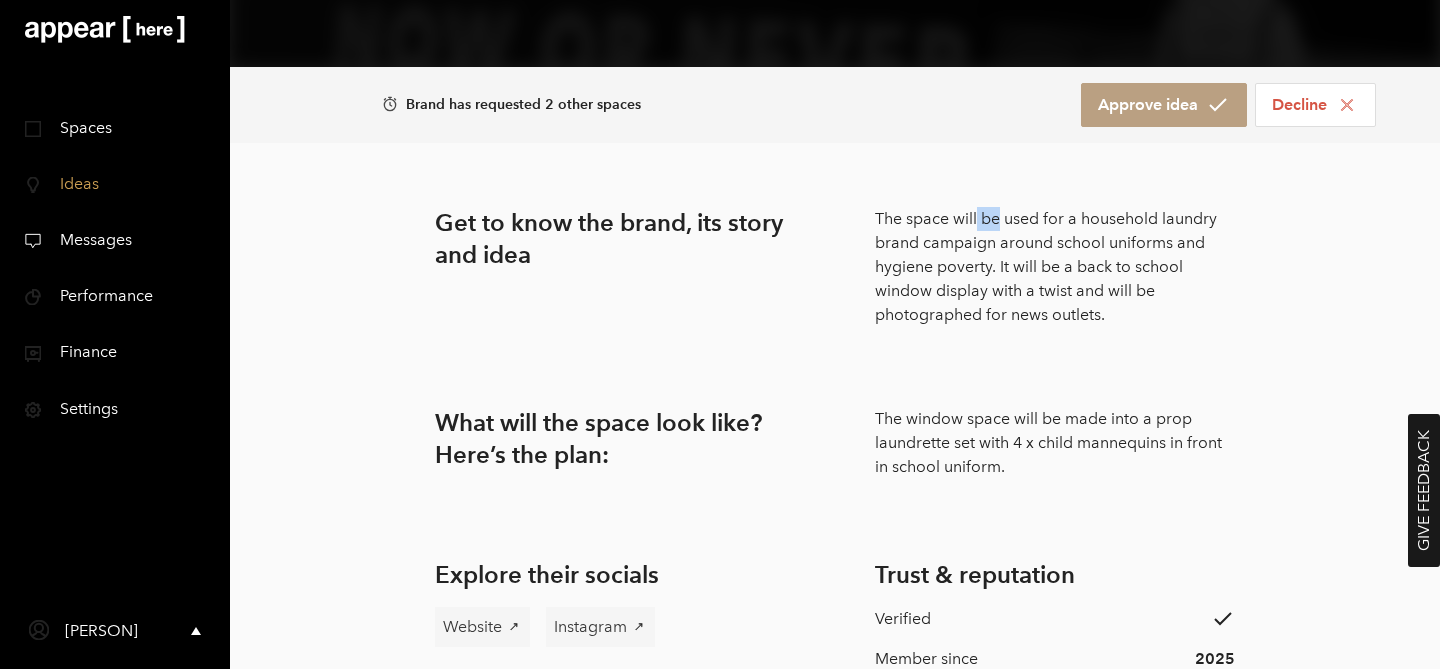 drag, startPoint x: 978, startPoint y: 223, endPoint x: 1001, endPoint y: 258, distance: 41.880783 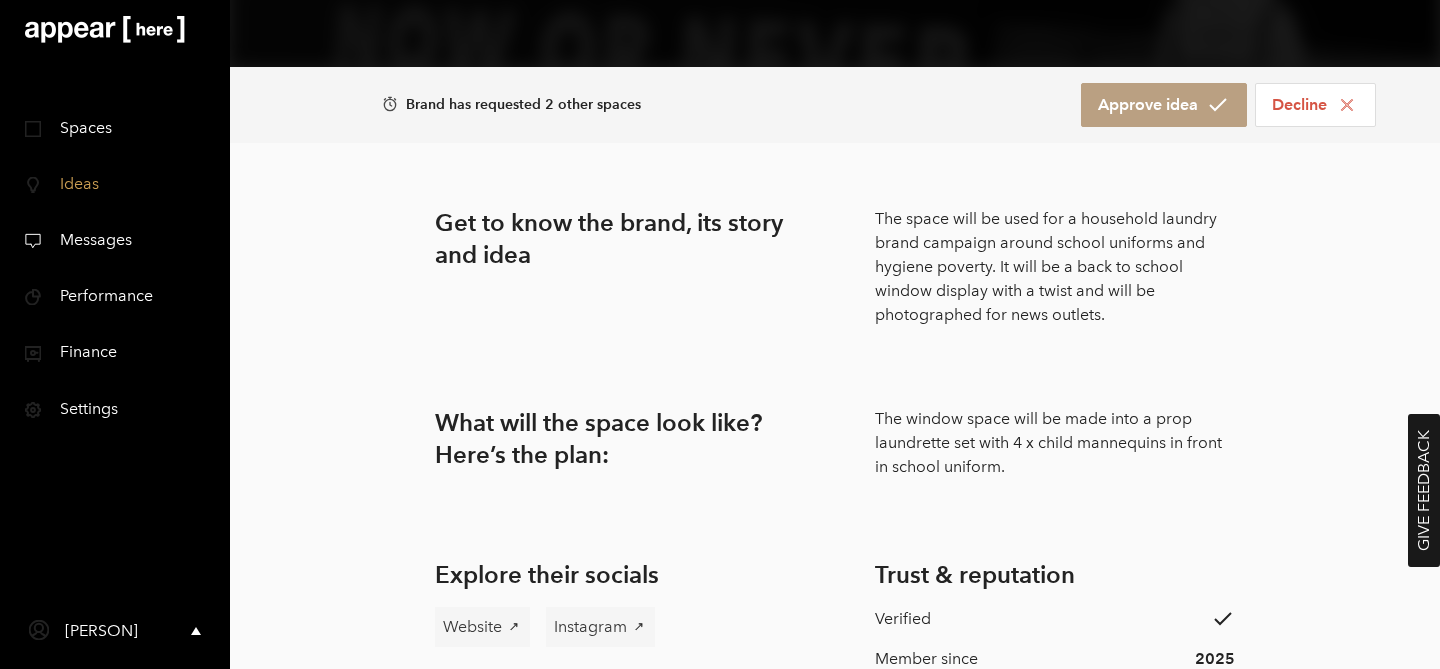 click on "The space will be used for a household laundry brand campaign around school uniforms and hygiene poverty. It will be a back to school window display with a twist and will be photographed for news outlets." at bounding box center [1055, 267] 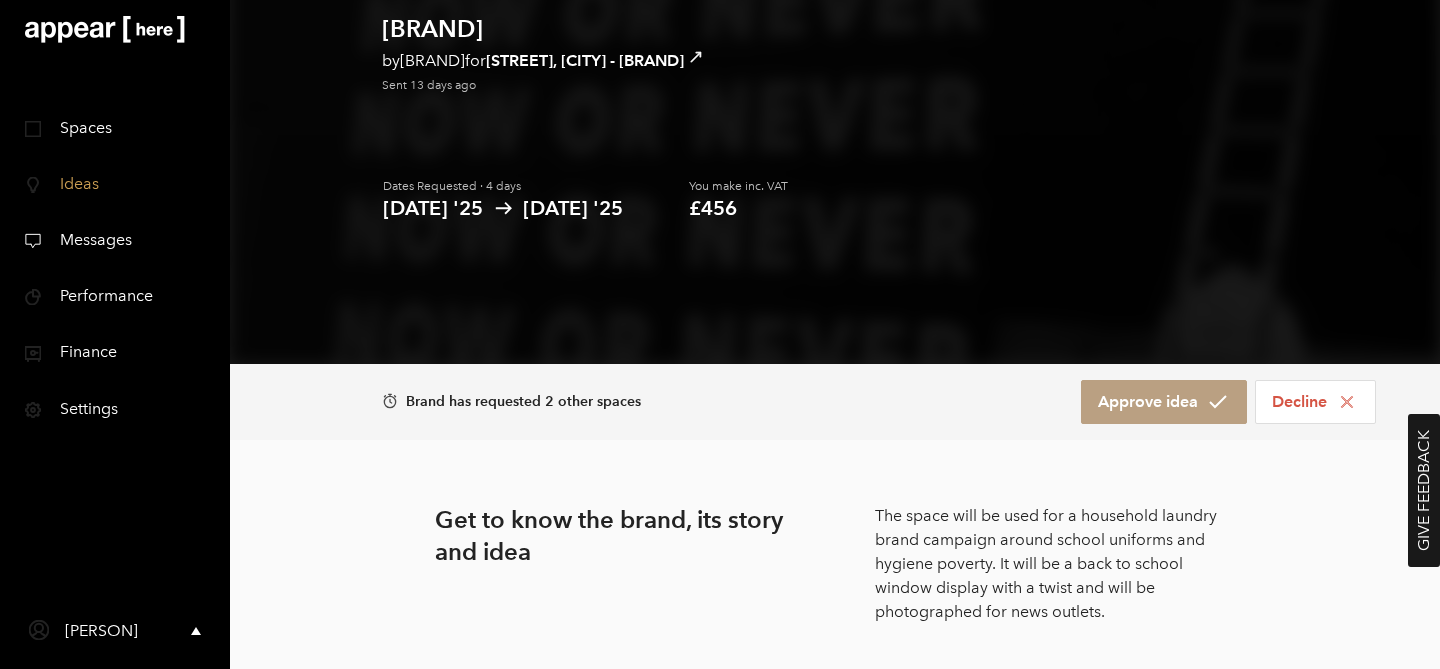scroll, scrollTop: 89, scrollLeft: 0, axis: vertical 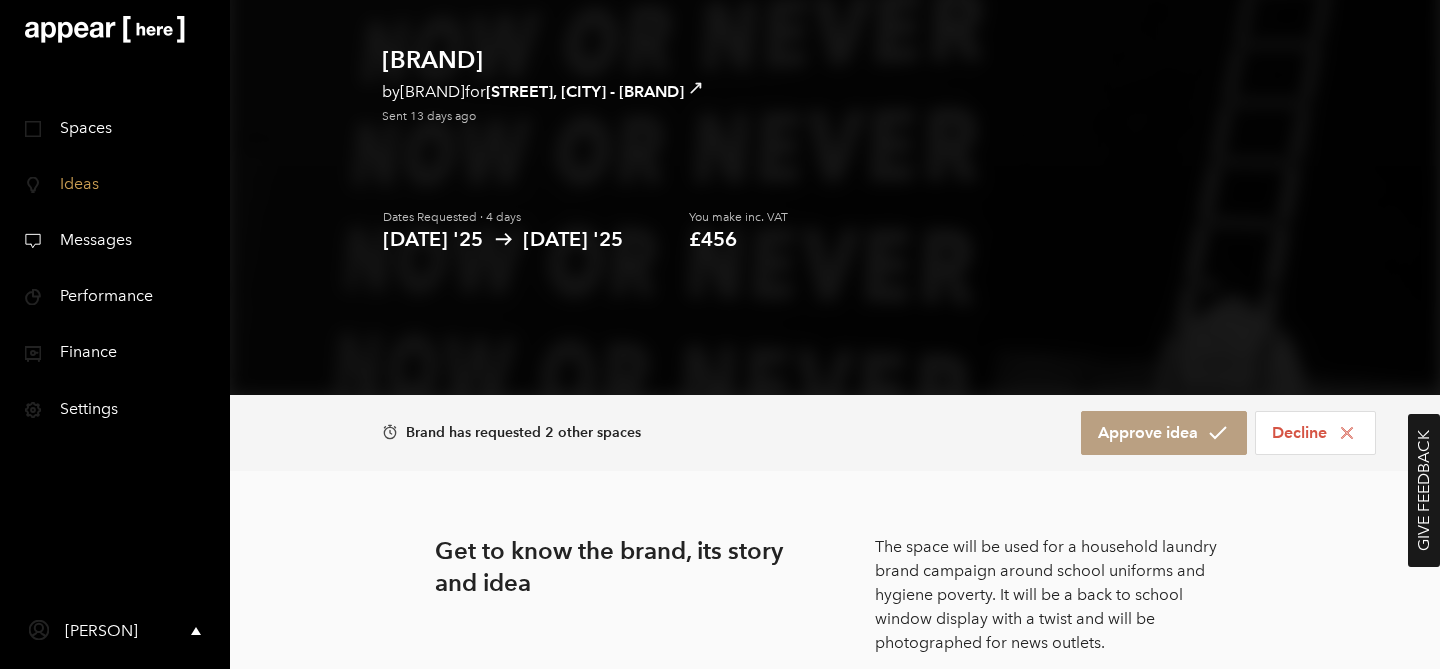 click on "Brand has requested 2 other spaces Approve idea
Decline" at bounding box center [835, 433] 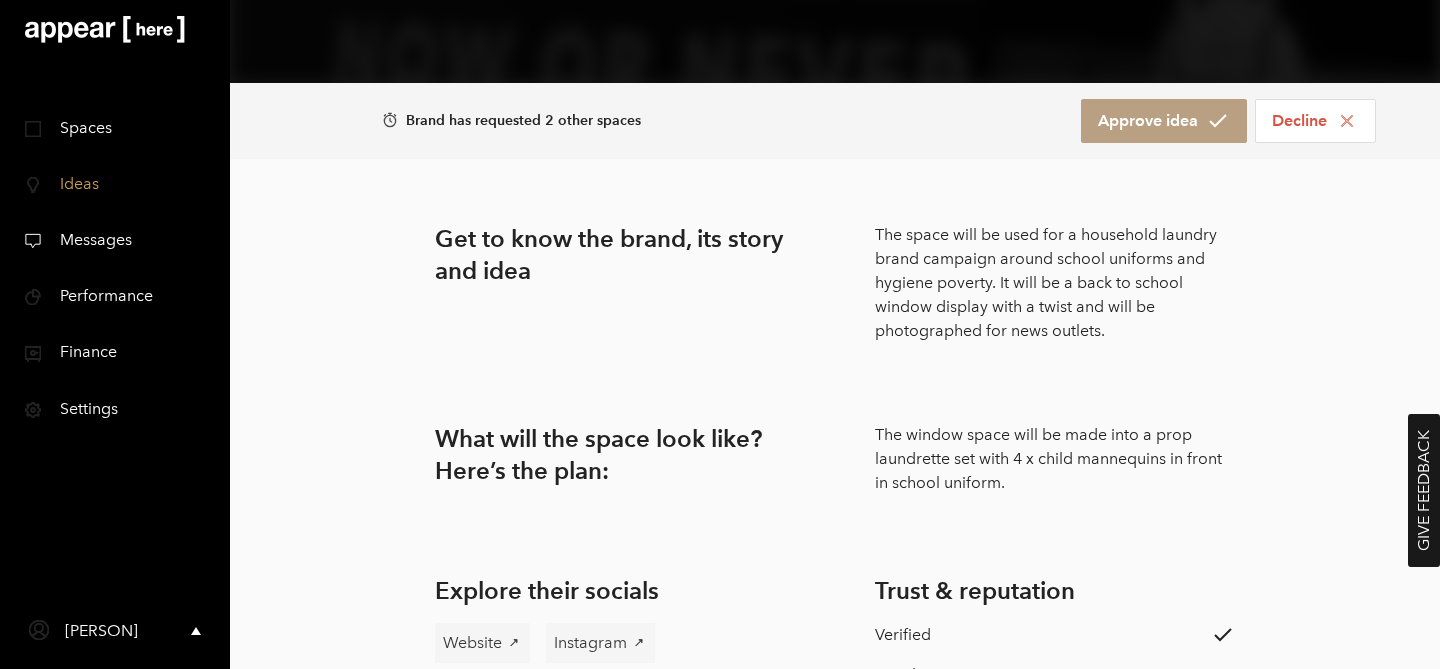 scroll, scrollTop: 475, scrollLeft: 0, axis: vertical 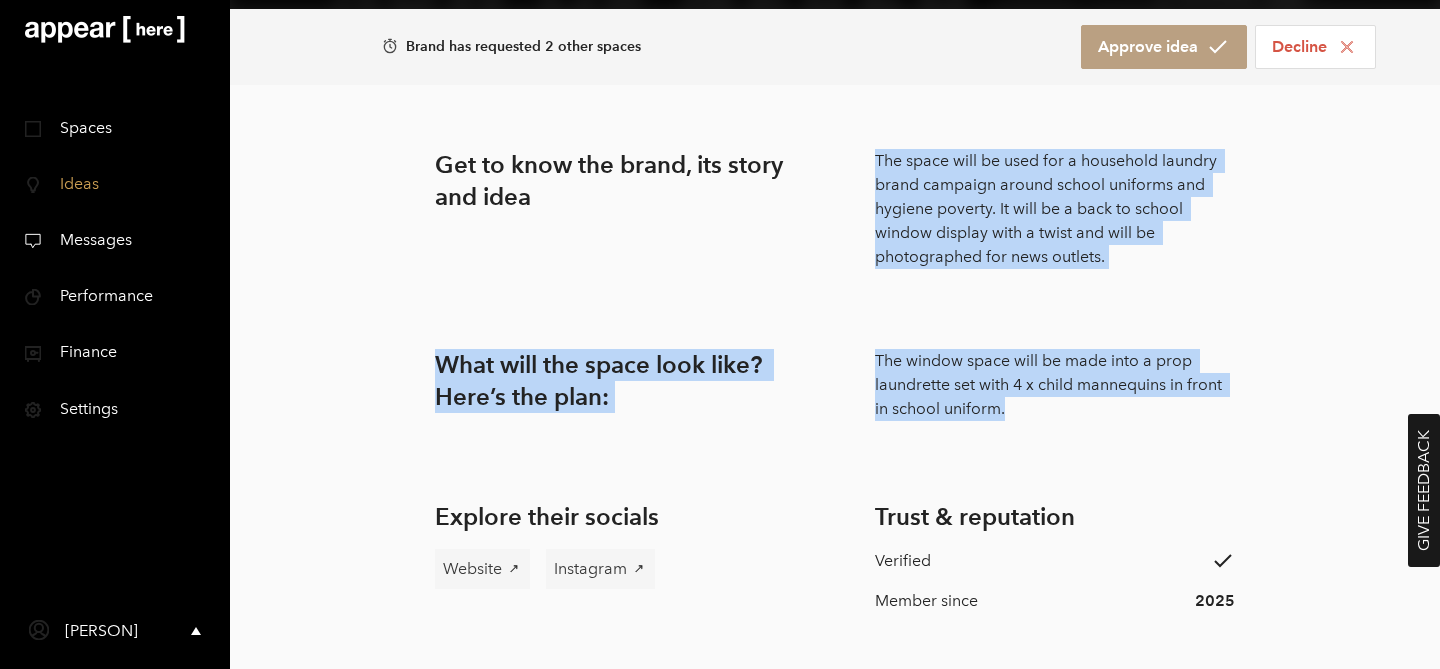 drag, startPoint x: 1025, startPoint y: 405, endPoint x: 866, endPoint y: 163, distance: 289.56 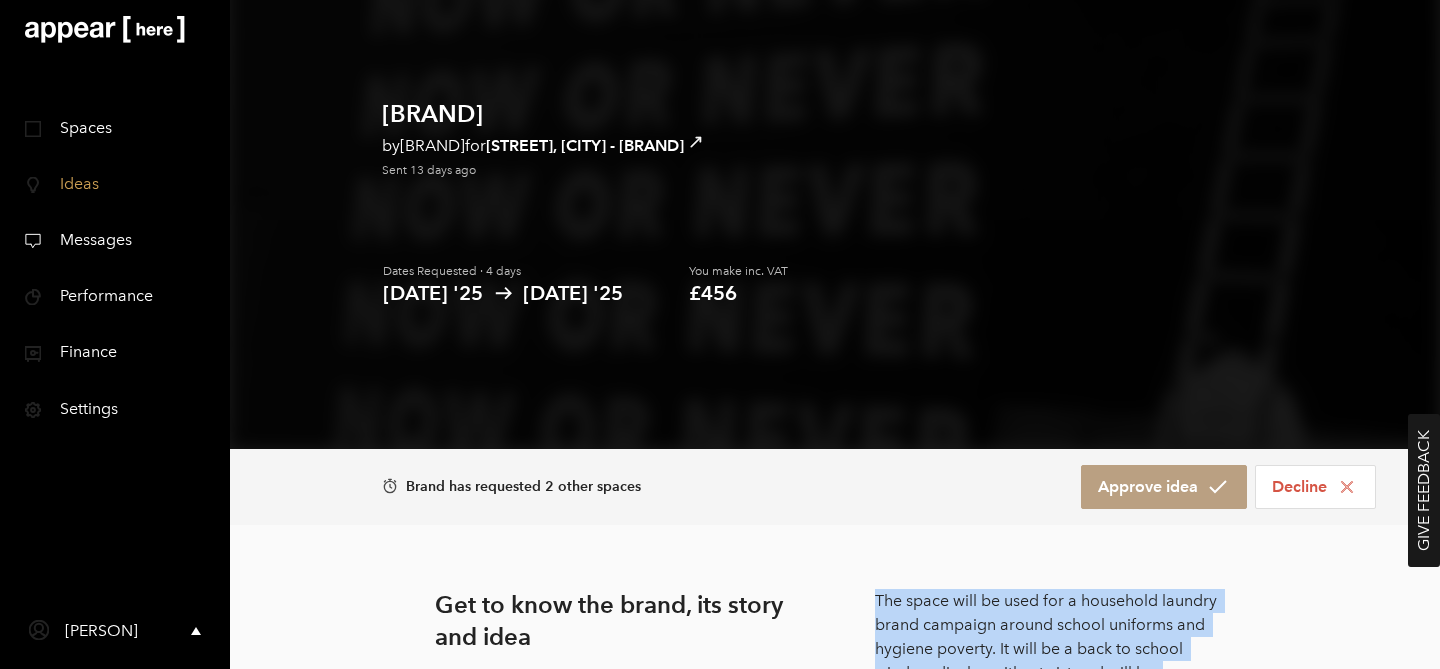 scroll, scrollTop: 0, scrollLeft: 0, axis: both 